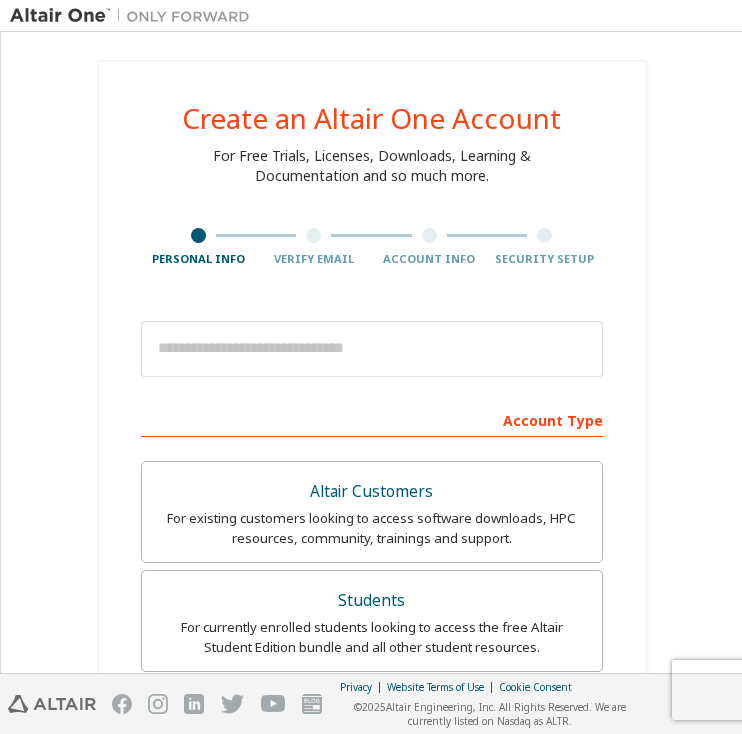 scroll, scrollTop: 0, scrollLeft: 0, axis: both 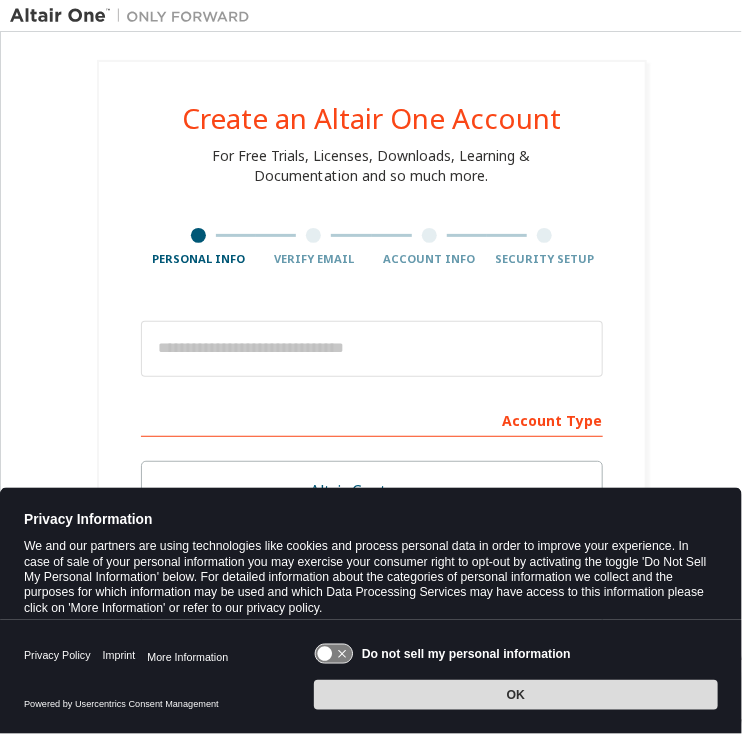 click on "OK" at bounding box center [516, 695] 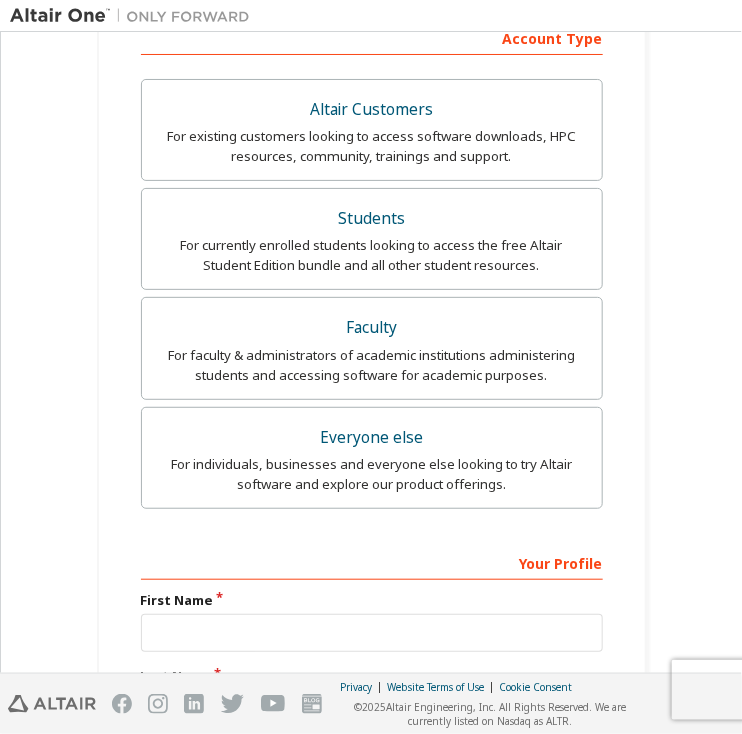 scroll, scrollTop: 387, scrollLeft: 0, axis: vertical 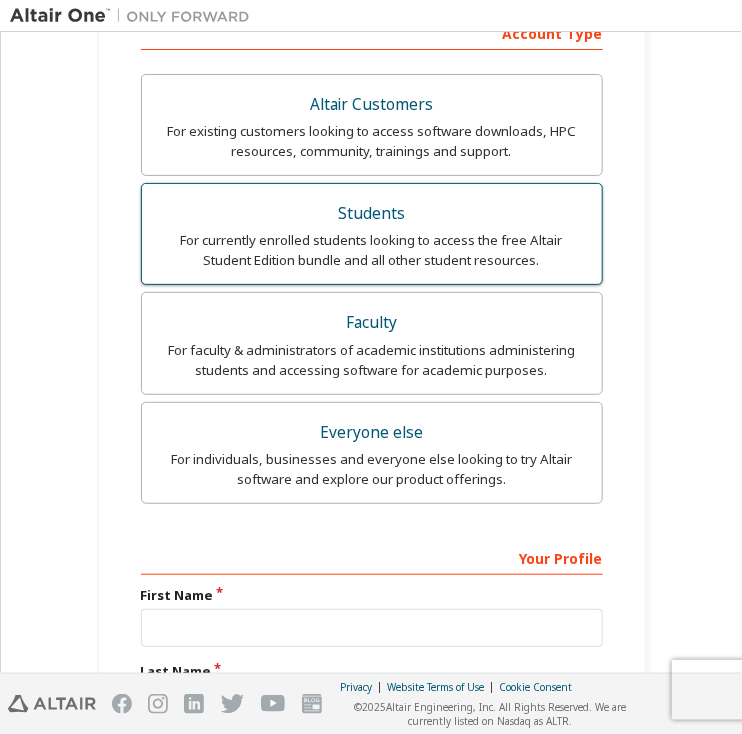 click on "For currently enrolled students looking to access the free Altair Student Edition bundle and all other student resources." at bounding box center [372, 250] 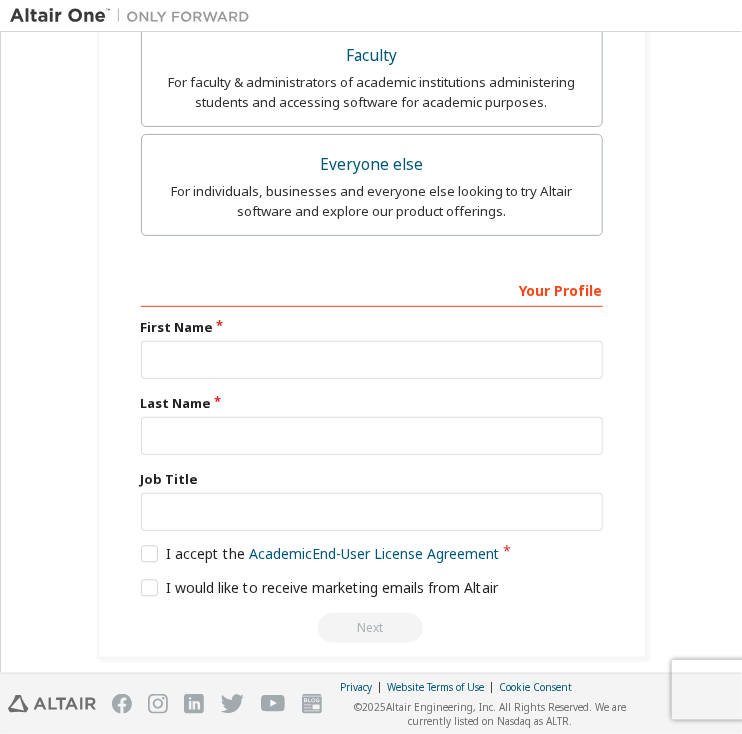 scroll, scrollTop: 739, scrollLeft: 0, axis: vertical 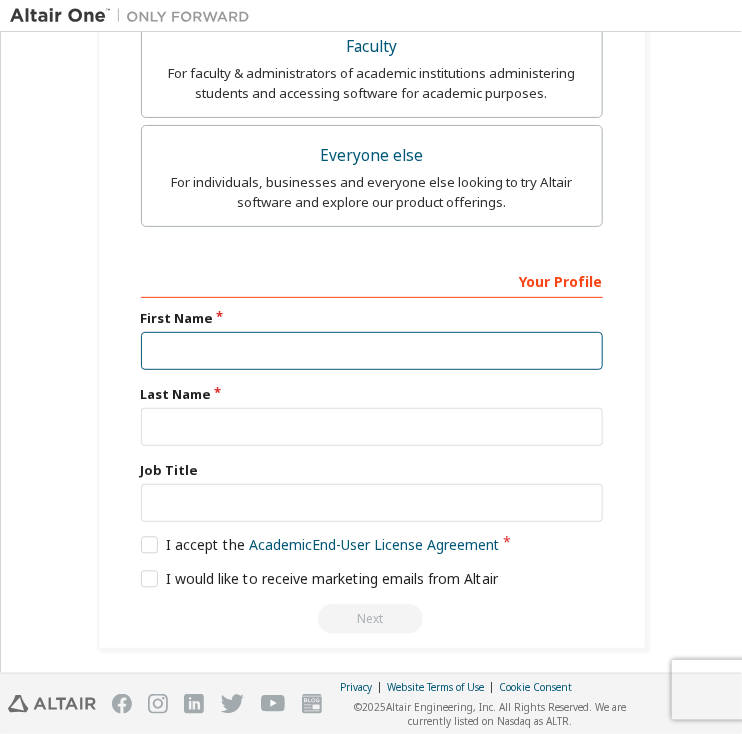 click at bounding box center [372, 351] 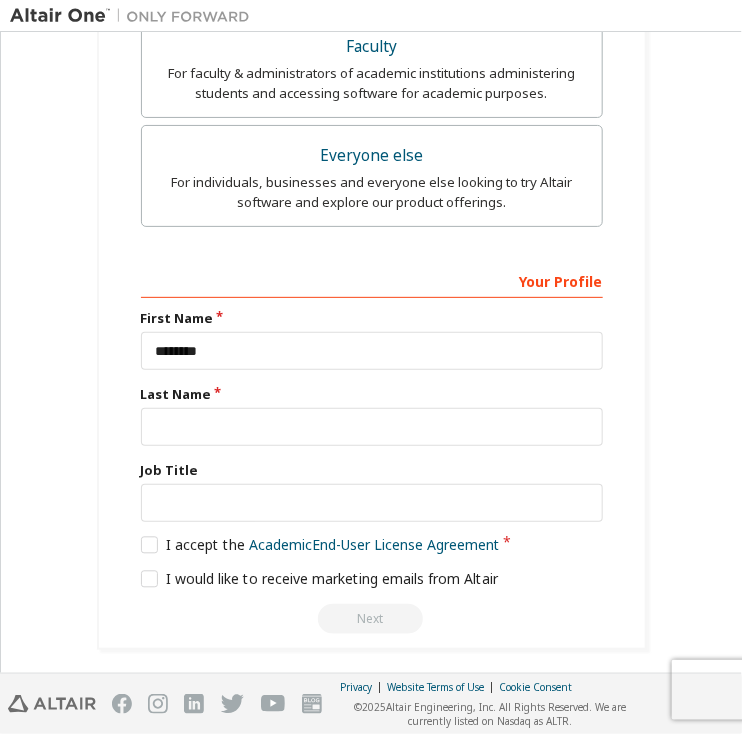 type on "**********" 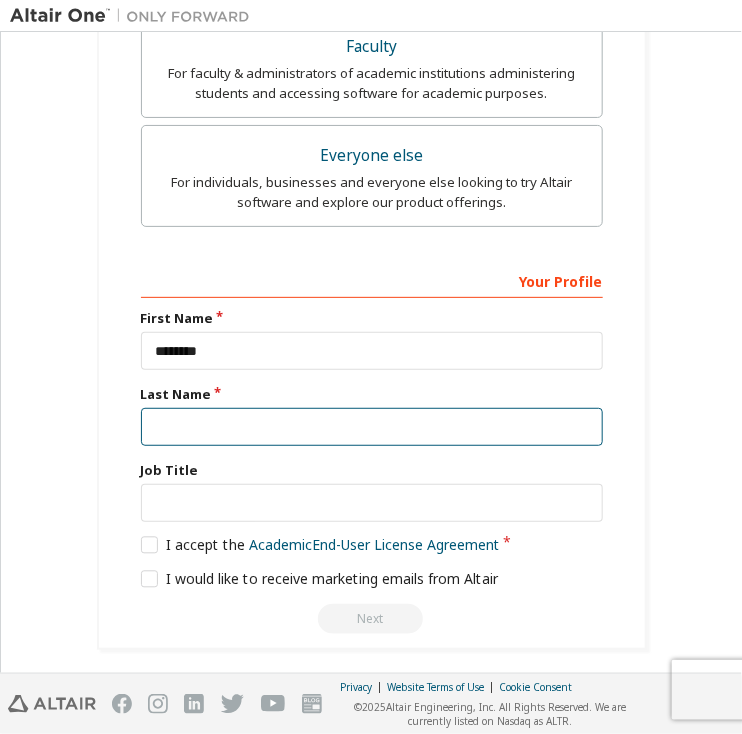type on "*******" 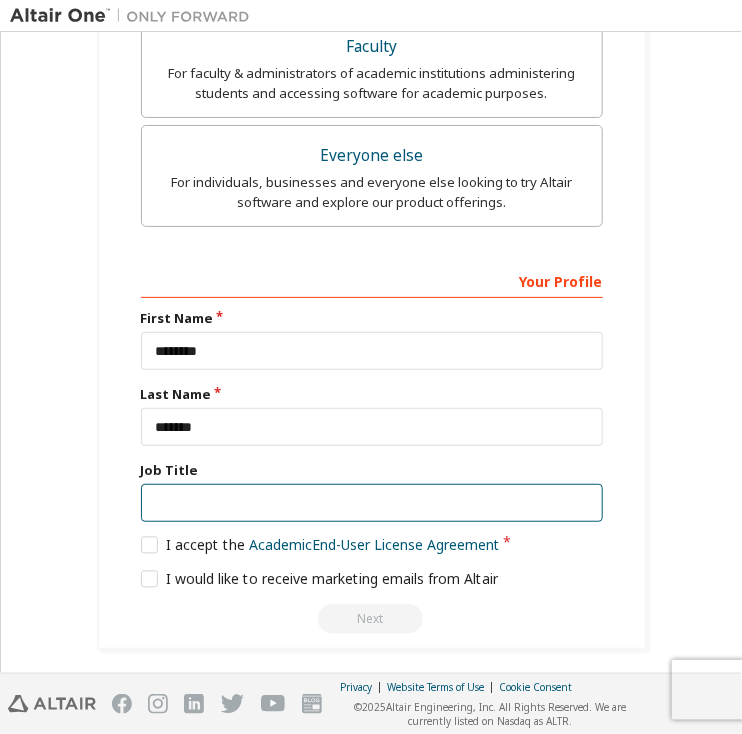 click at bounding box center [372, 503] 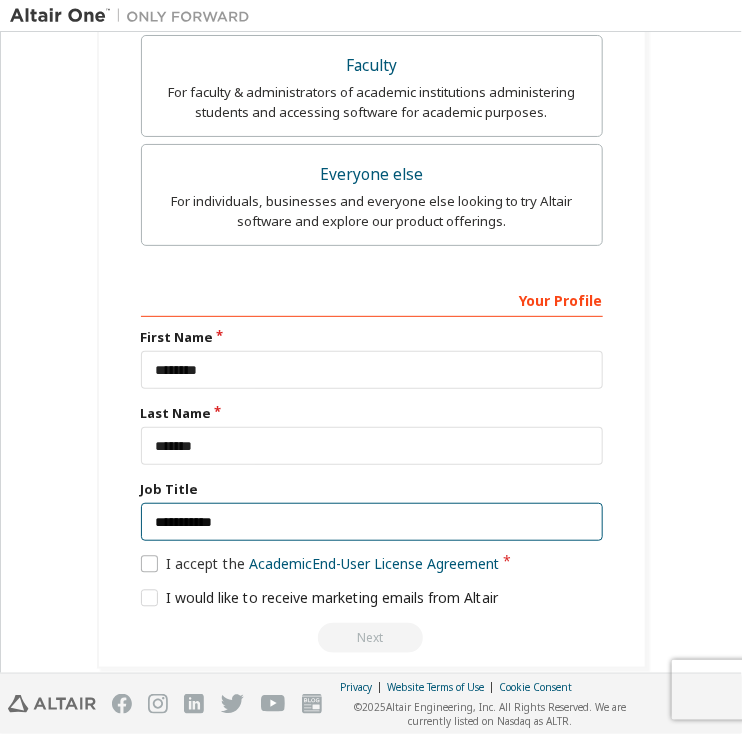 type on "**********" 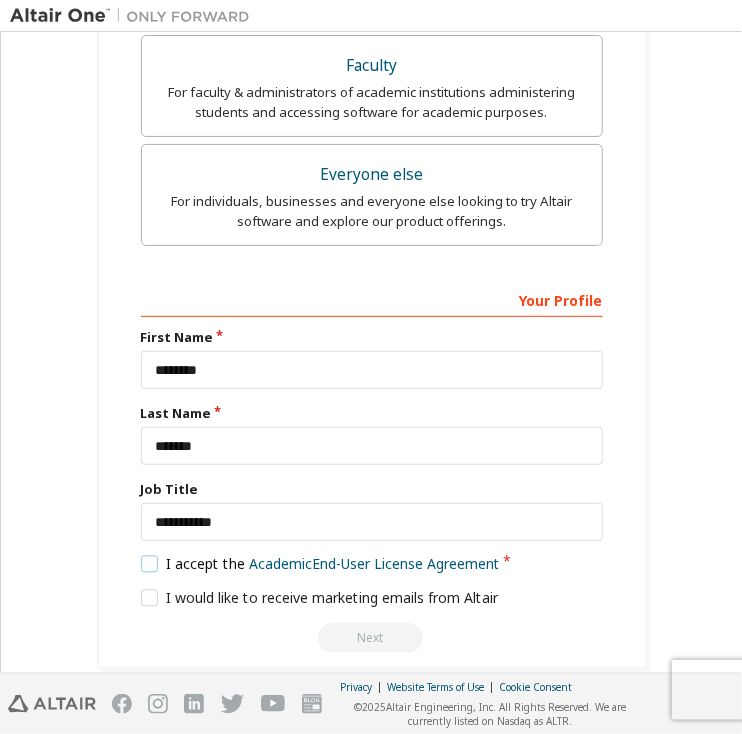 click on "I accept the   Academic   End-User License Agreement" at bounding box center [321, 564] 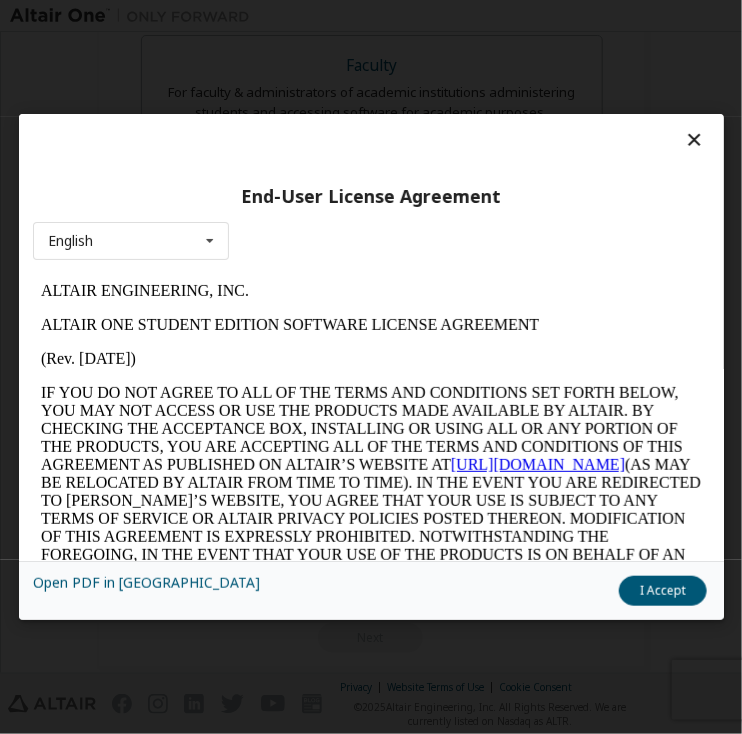 scroll, scrollTop: 0, scrollLeft: 0, axis: both 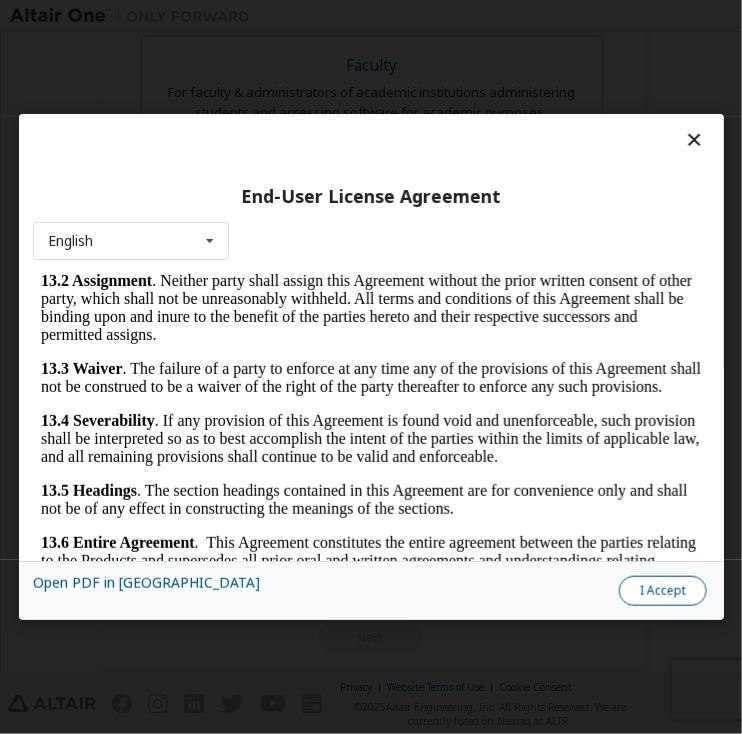 click on "I Accept" at bounding box center [662, 591] 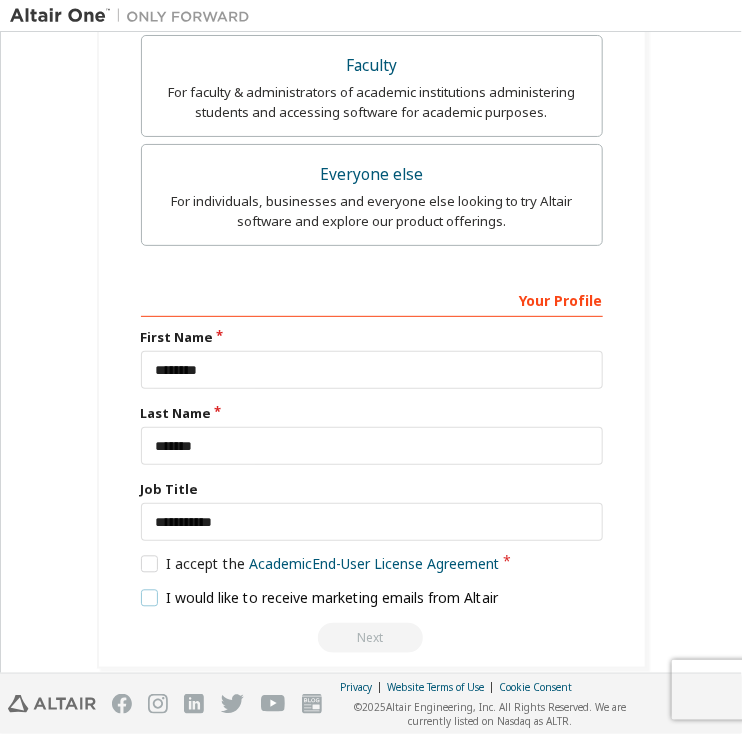 click on "I would like to receive marketing emails from Altair" at bounding box center (320, 598) 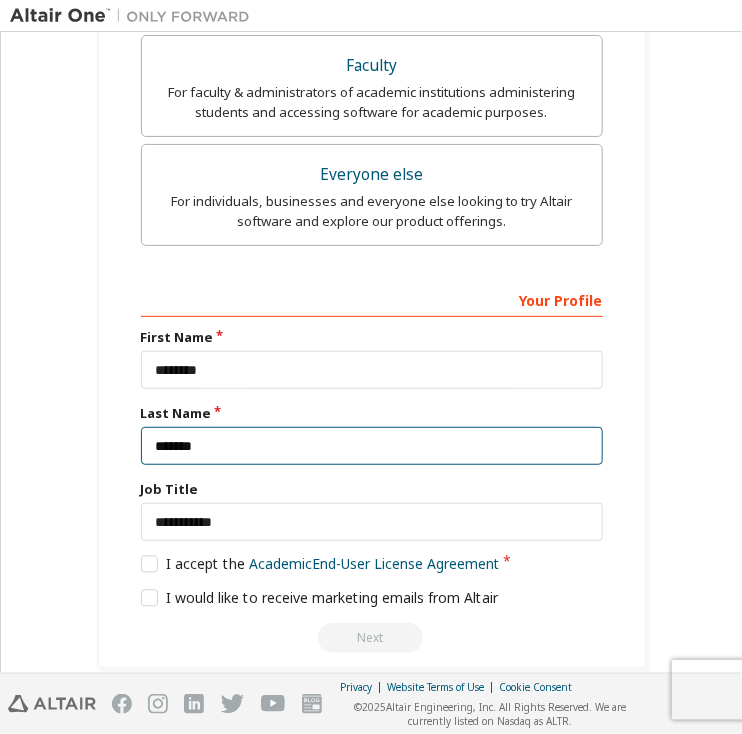 click on "*******" at bounding box center [372, 446] 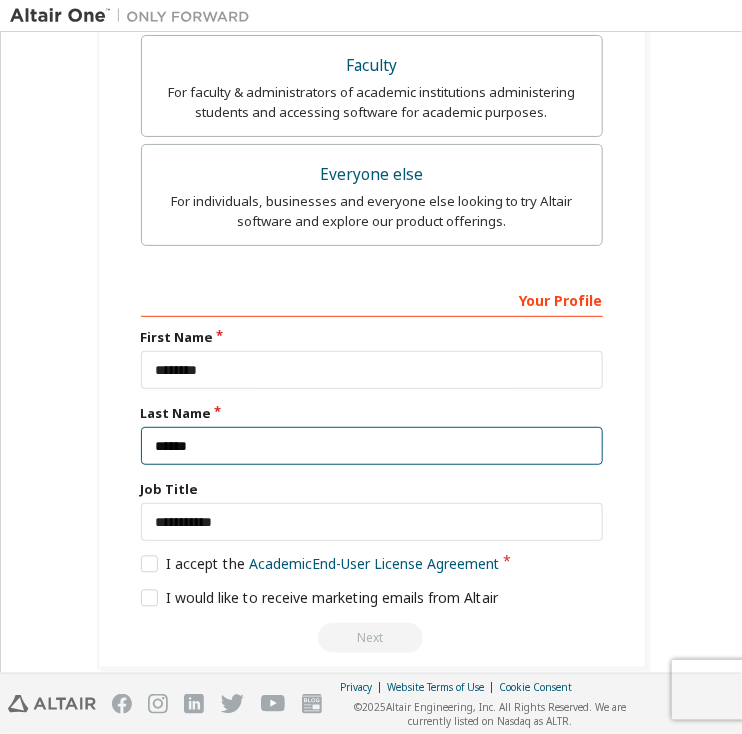 type on "*******" 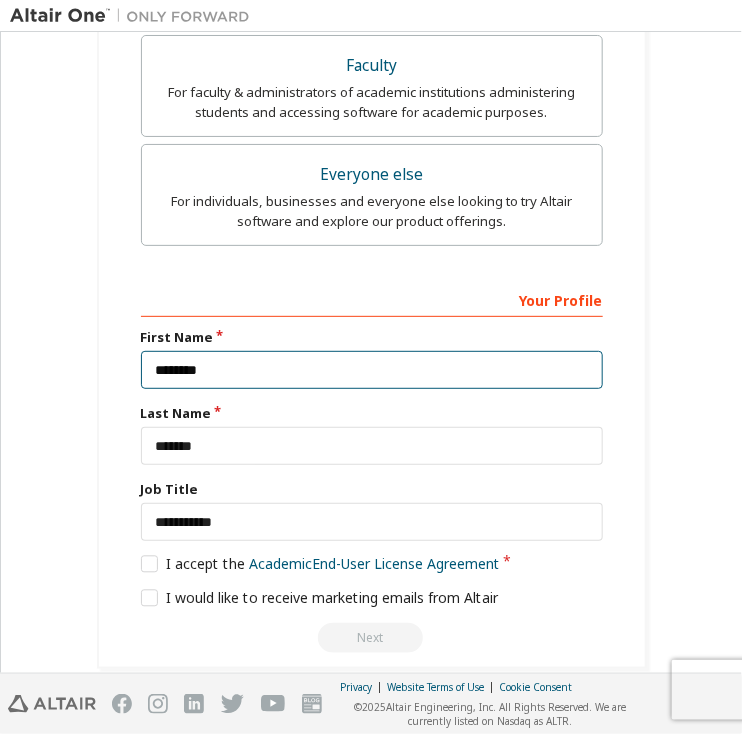 click on "********" at bounding box center [372, 370] 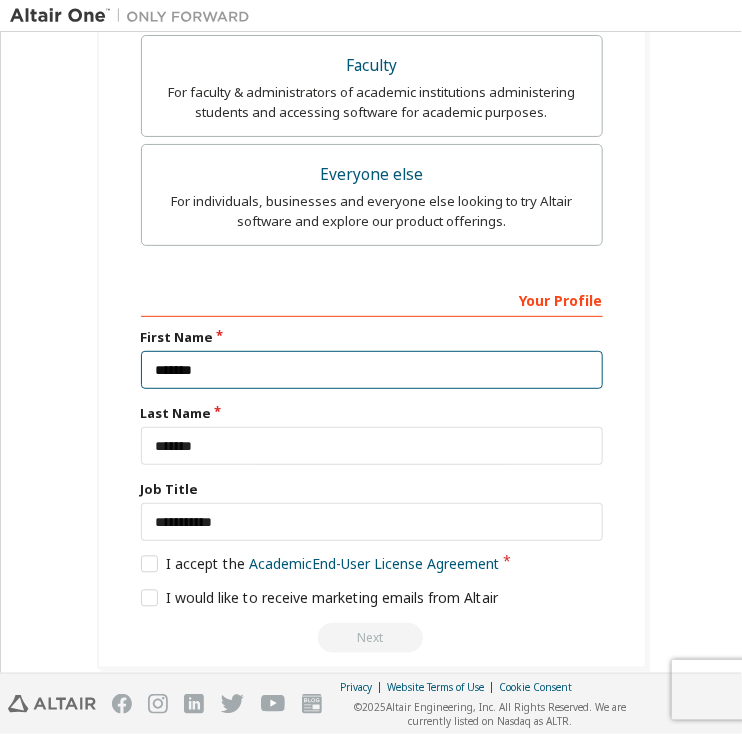 type on "********" 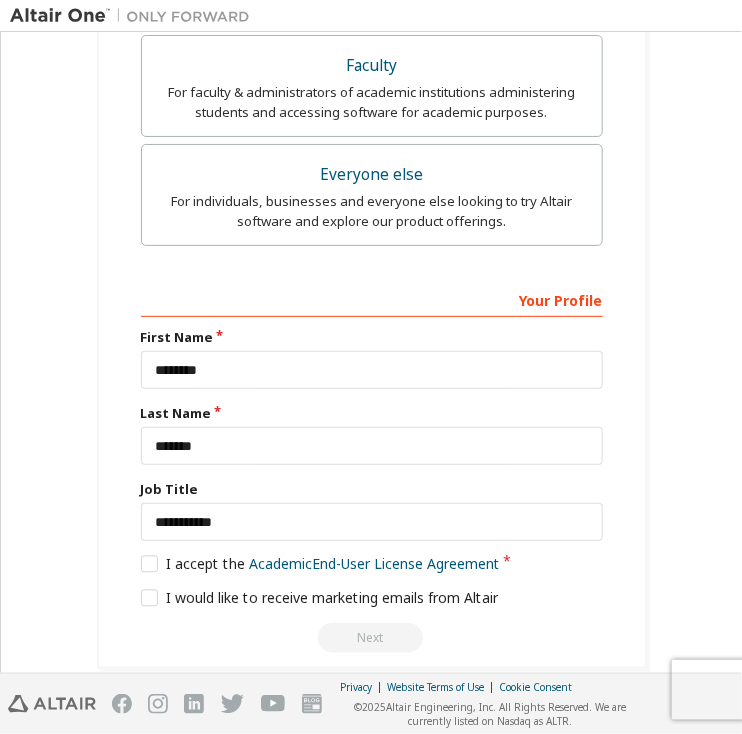 click on "**********" at bounding box center (371, -5) 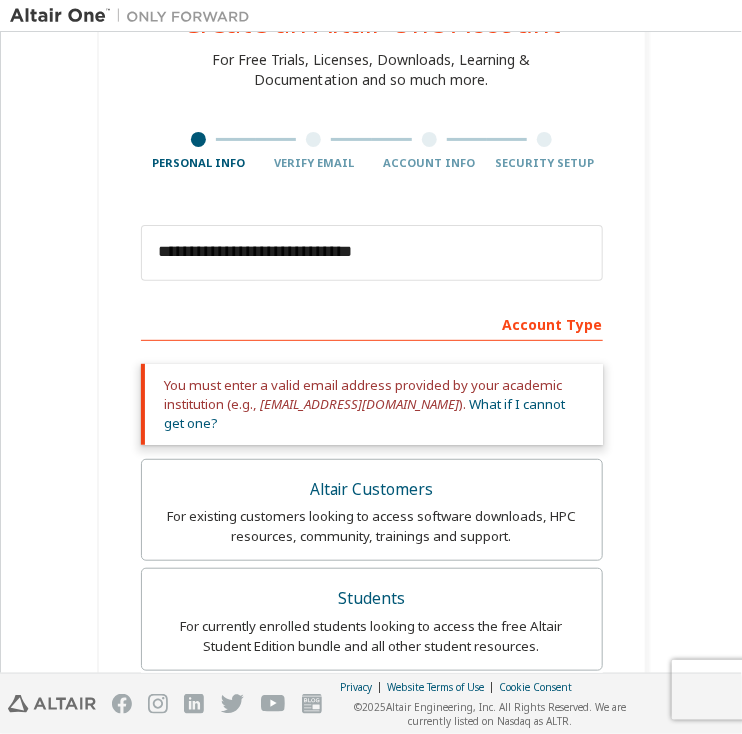 scroll, scrollTop: 86, scrollLeft: 0, axis: vertical 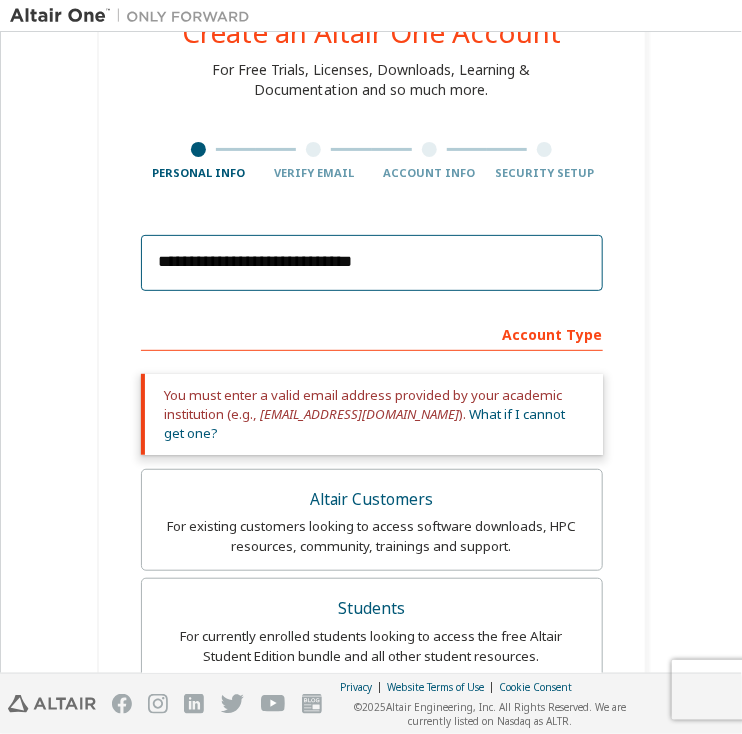drag, startPoint x: 488, startPoint y: 269, endPoint x: 68, endPoint y: 266, distance: 420.0107 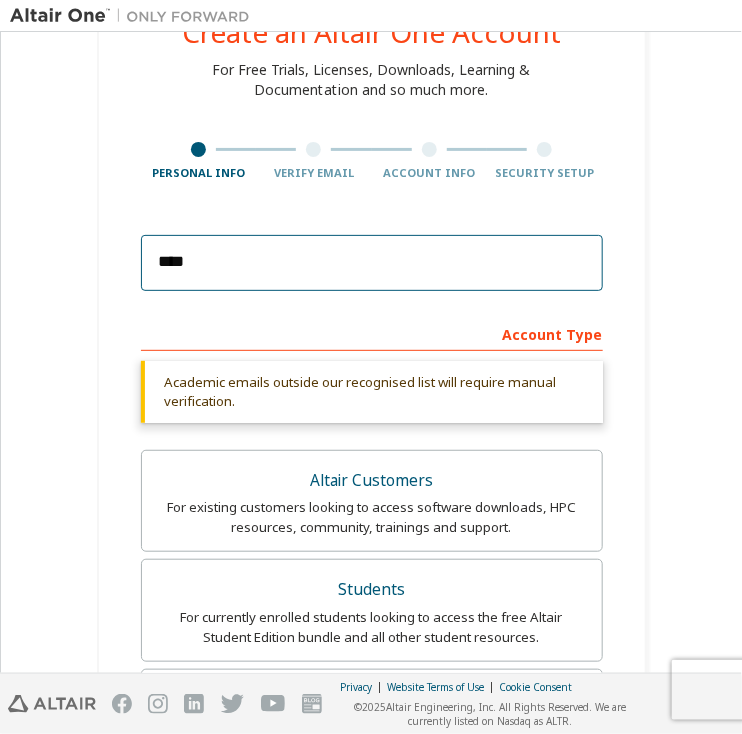 type on "**********" 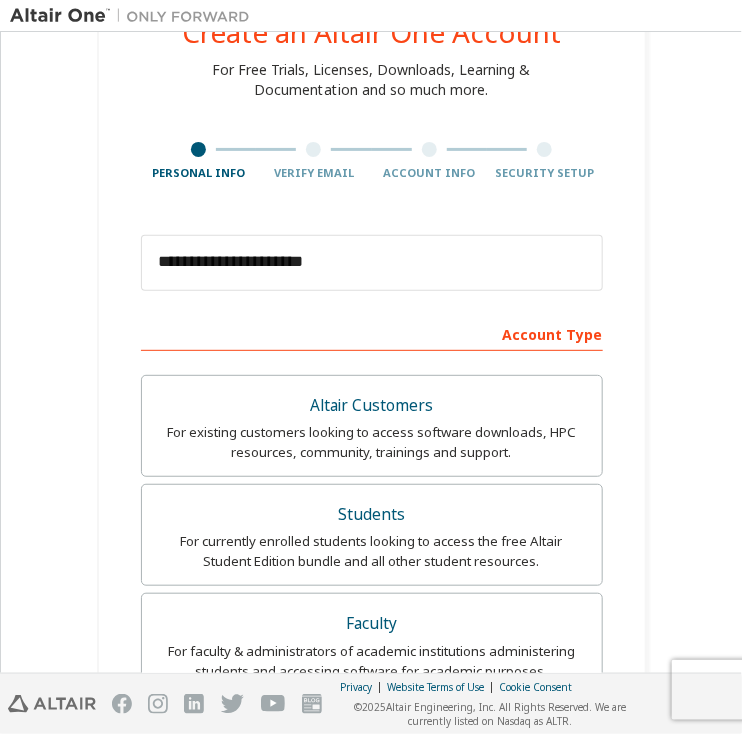 drag, startPoint x: 729, startPoint y: 192, endPoint x: 744, endPoint y: 229, distance: 39.92493 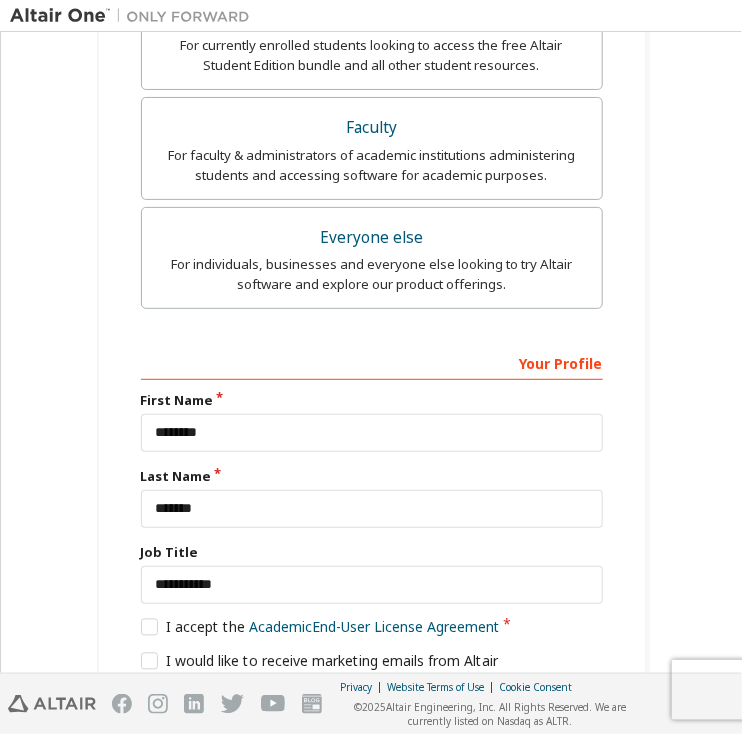scroll, scrollTop: 664, scrollLeft: 0, axis: vertical 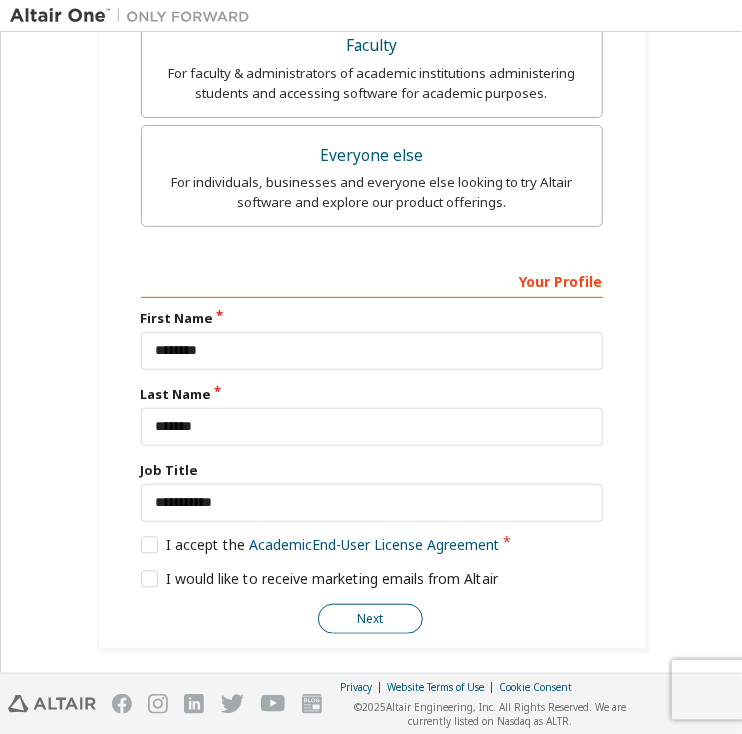 click on "Next" at bounding box center (370, 619) 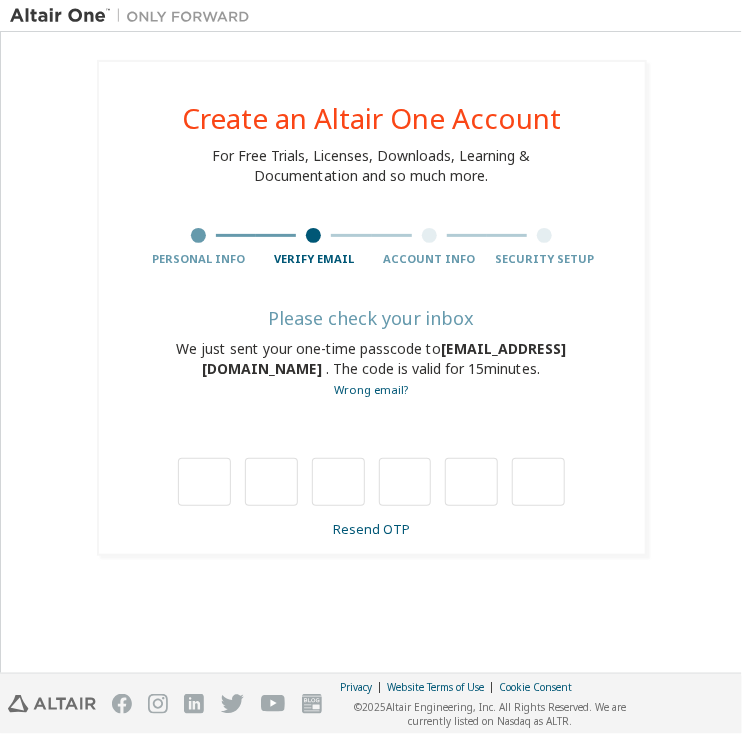 scroll, scrollTop: 0, scrollLeft: 0, axis: both 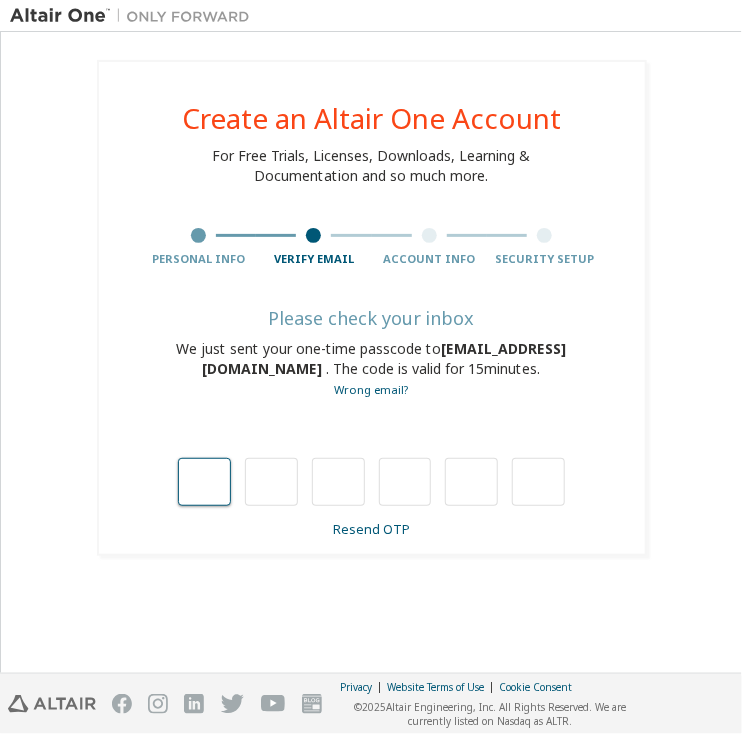 type on "*" 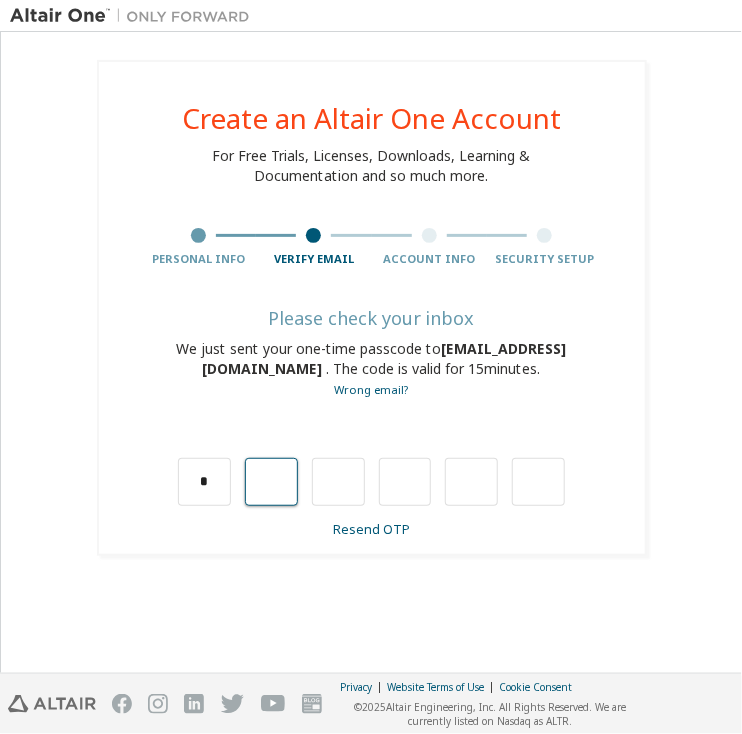 type on "*" 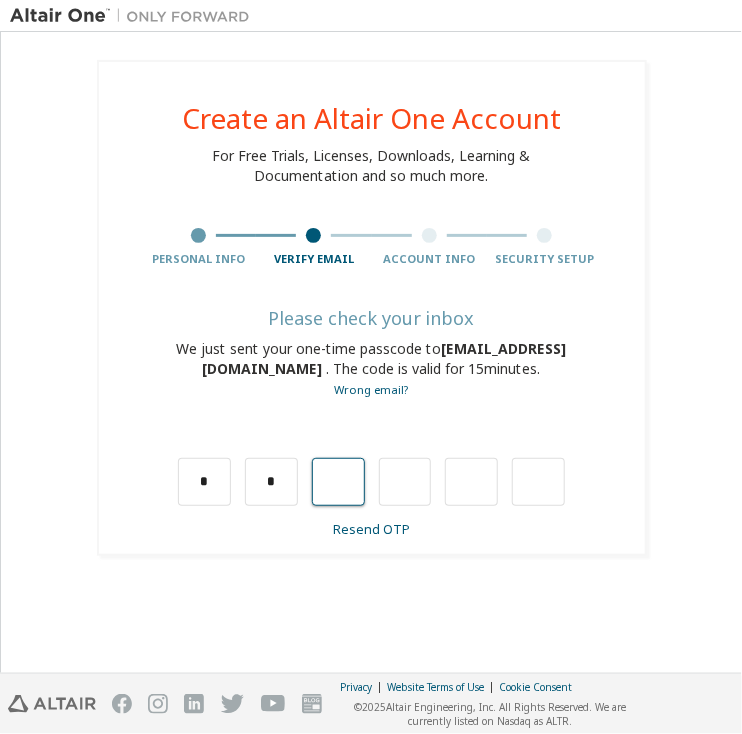 type on "*" 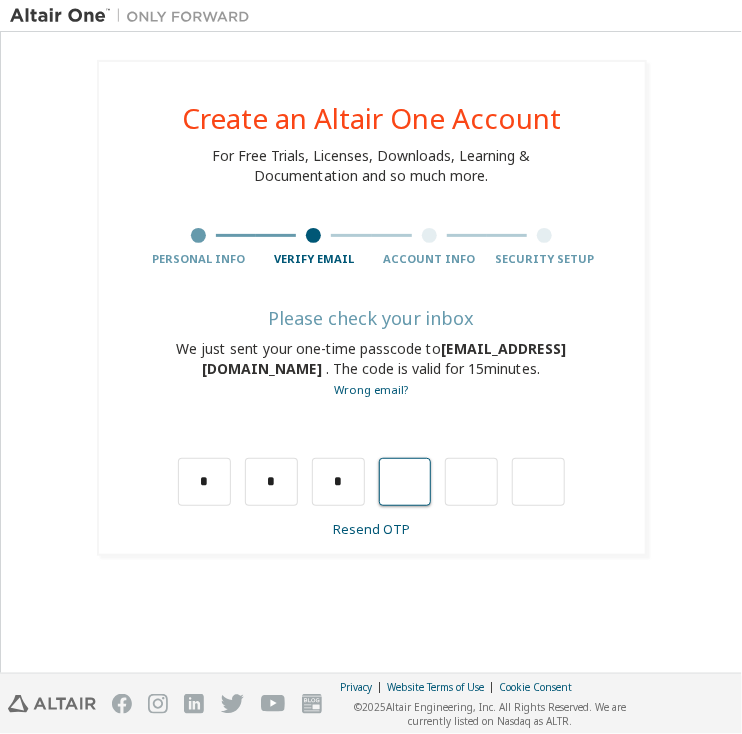 type on "*" 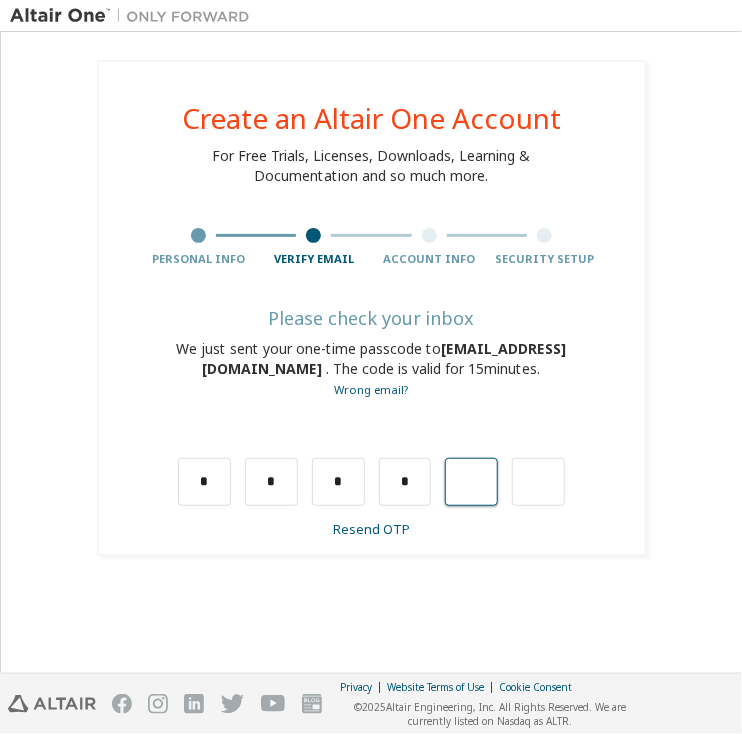 type on "*" 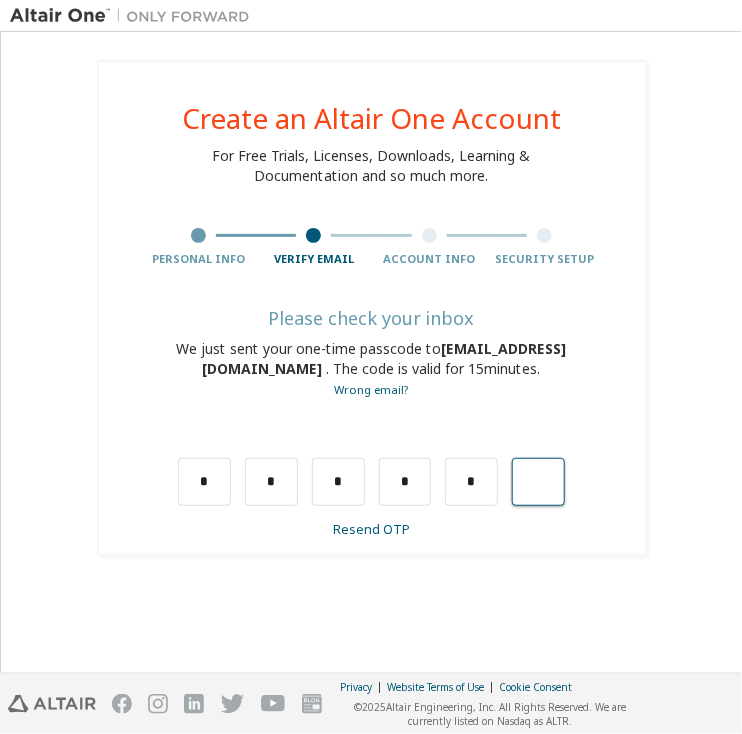 type on "*" 